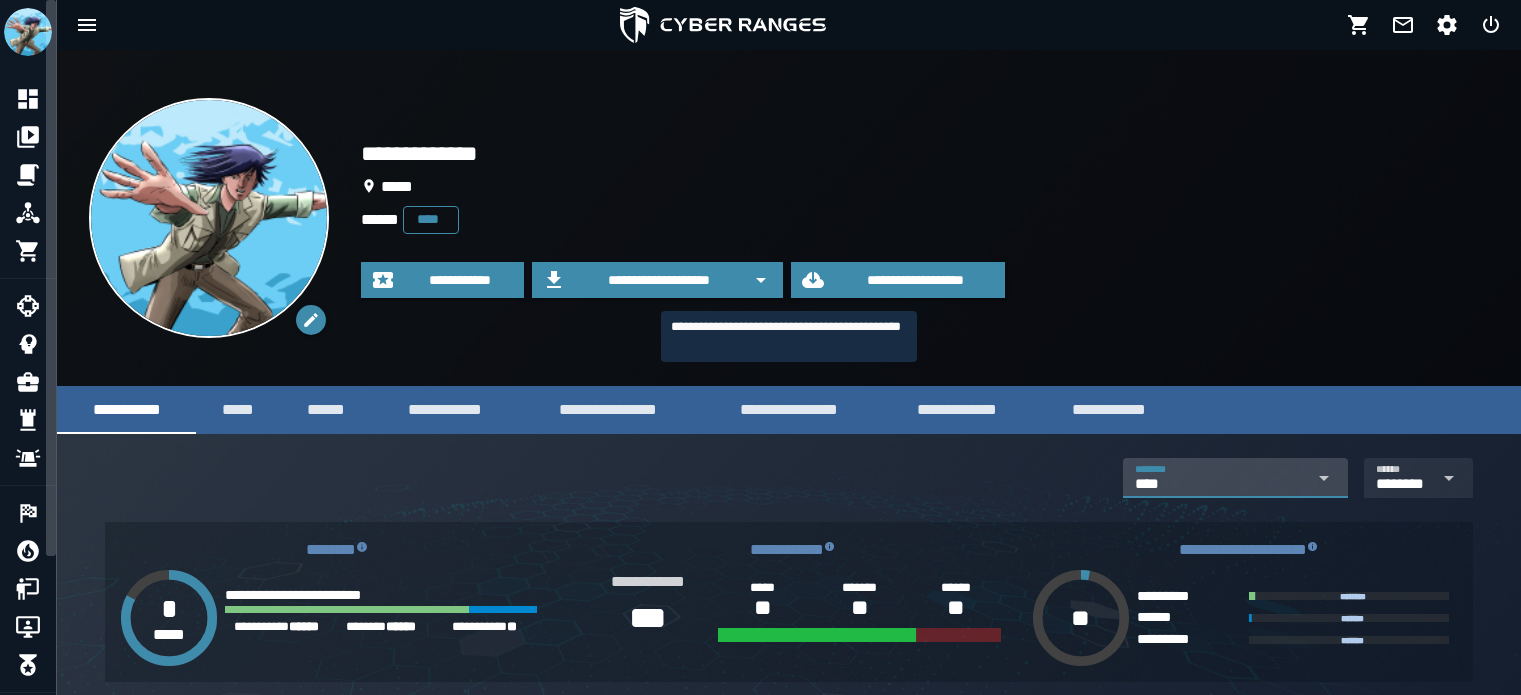 scroll, scrollTop: 264, scrollLeft: 0, axis: vertical 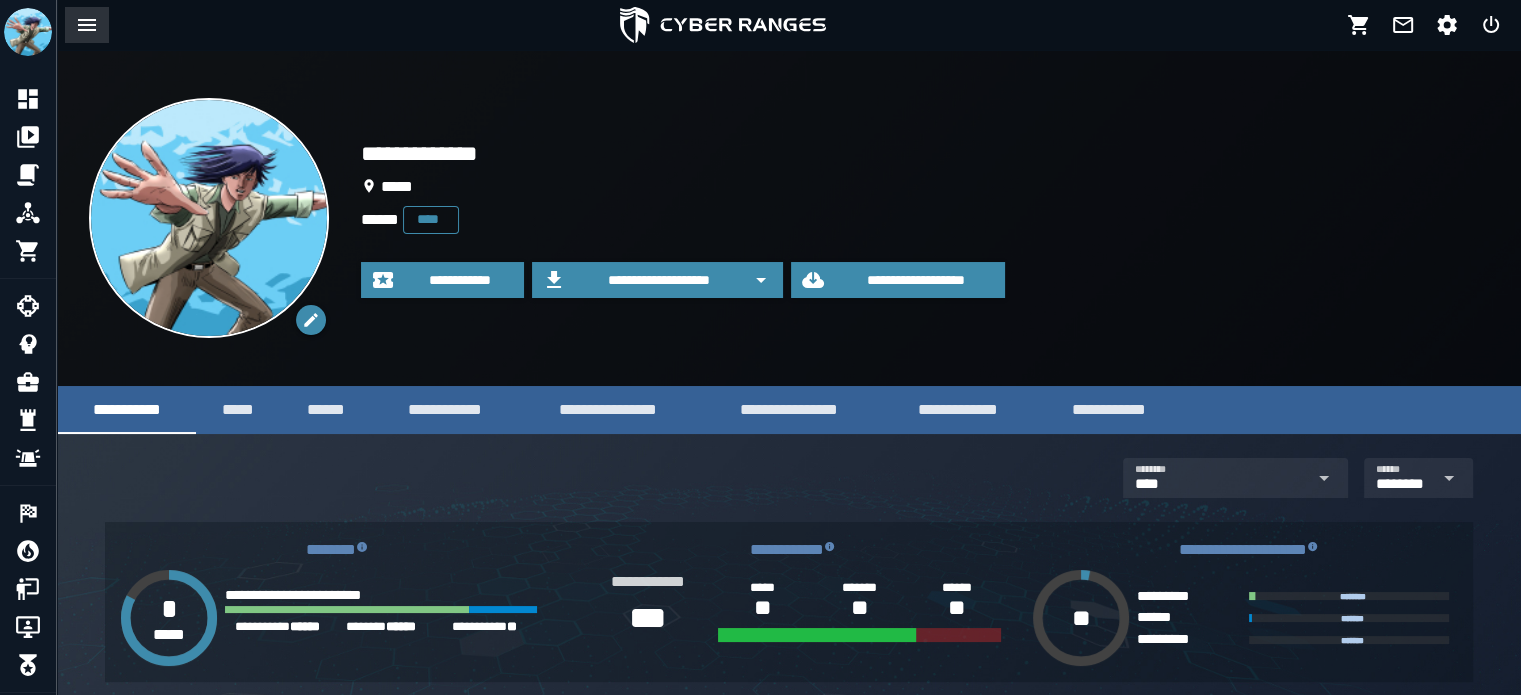 click 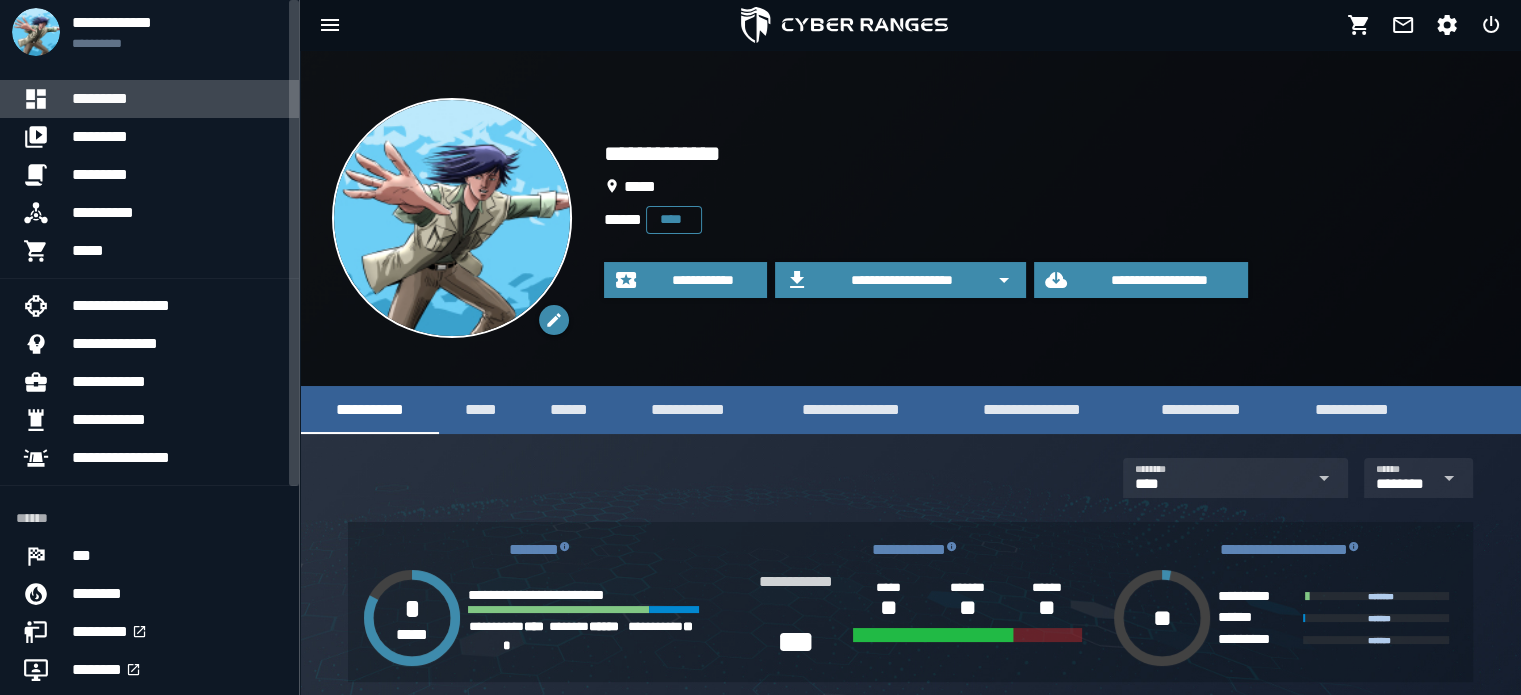 click on "*********" at bounding box center [177, 99] 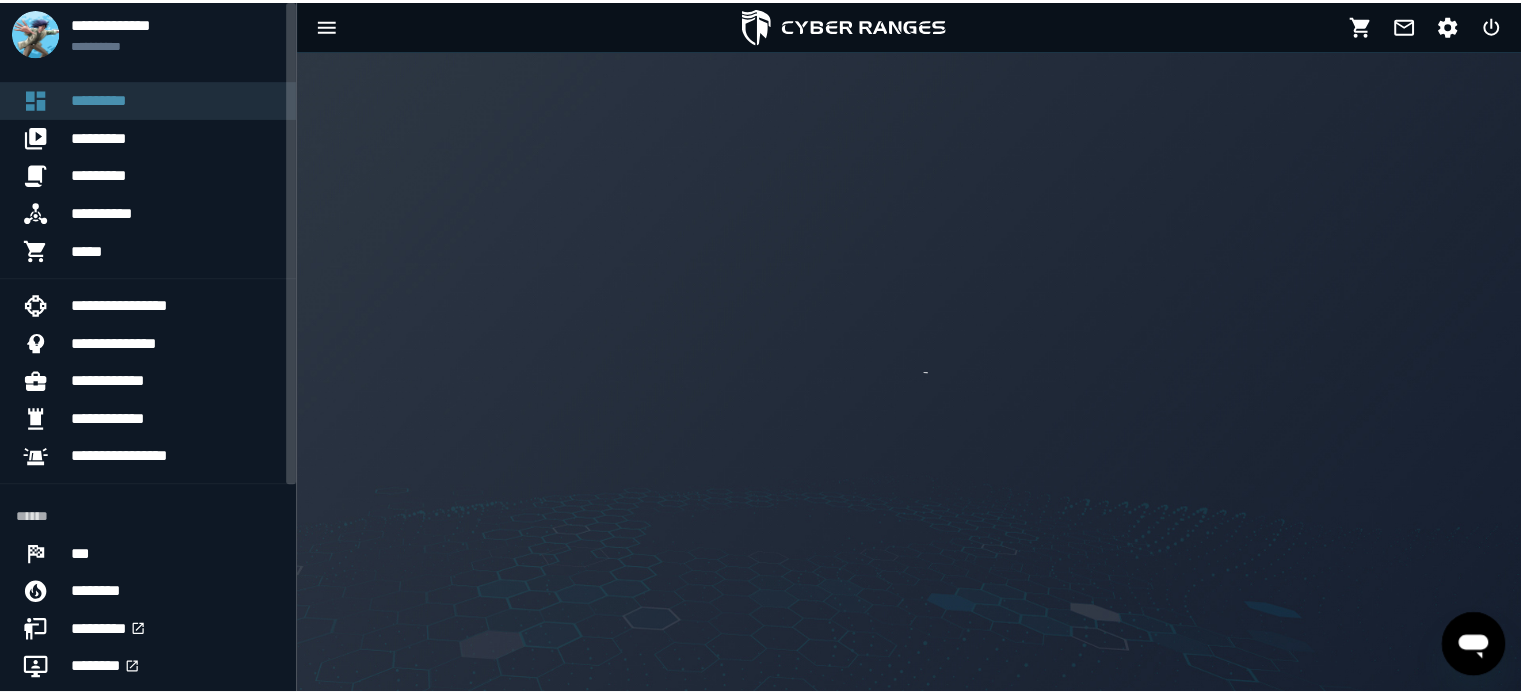 scroll, scrollTop: 0, scrollLeft: 0, axis: both 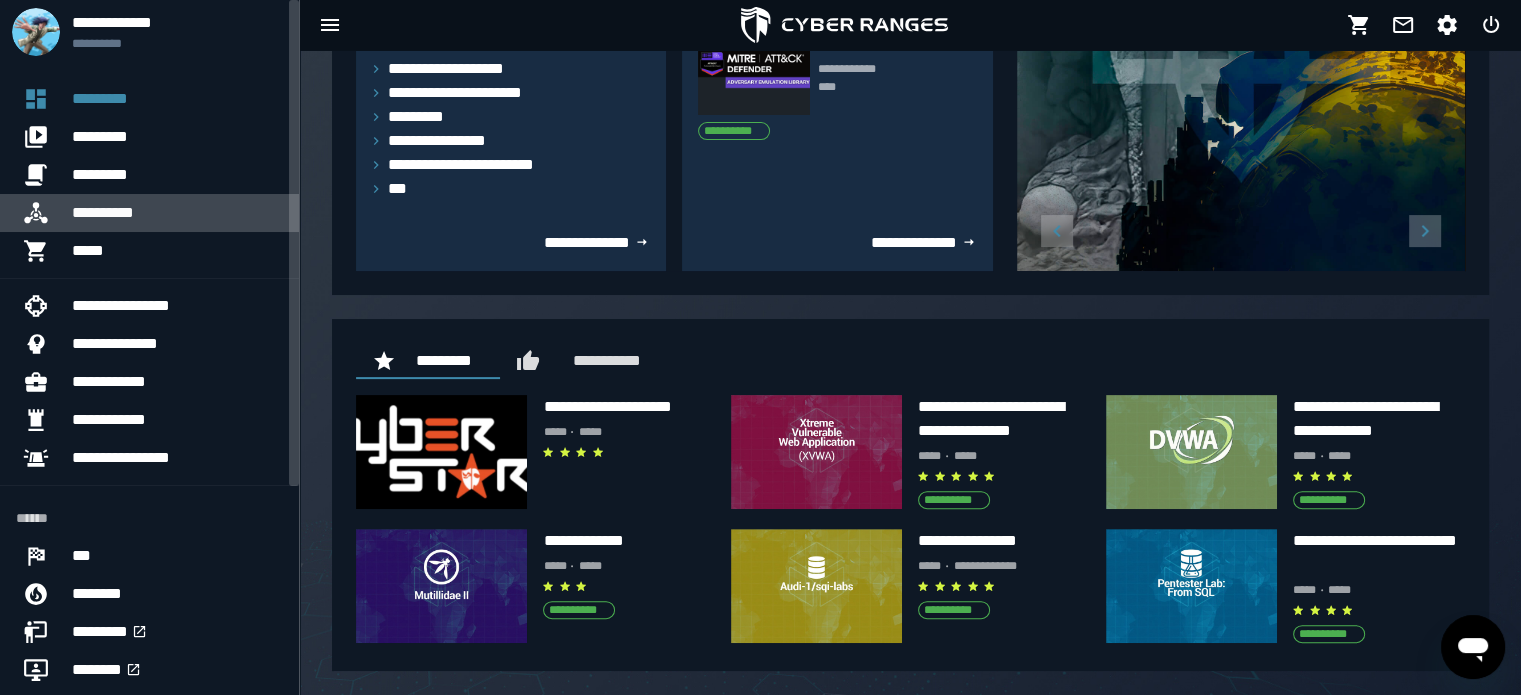click on "**********" at bounding box center (177, 213) 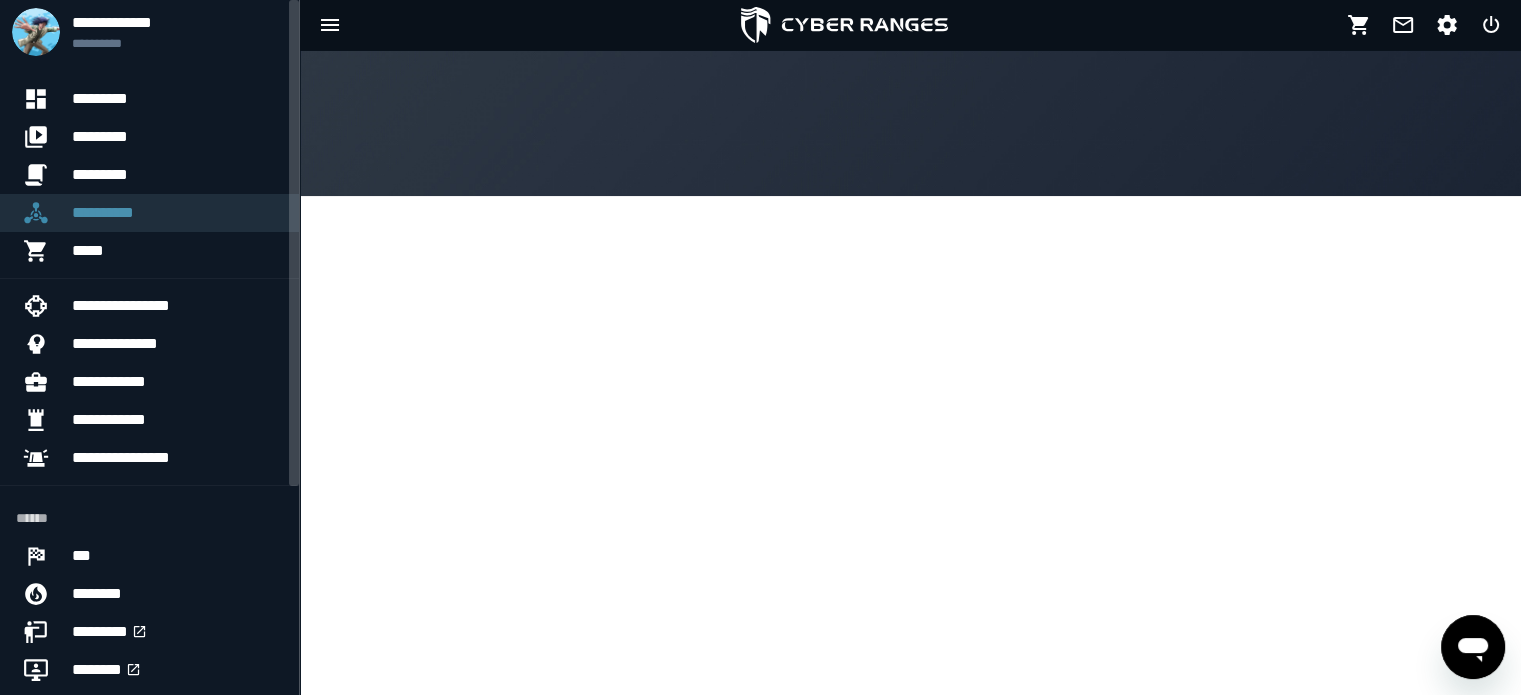 scroll, scrollTop: 0, scrollLeft: 0, axis: both 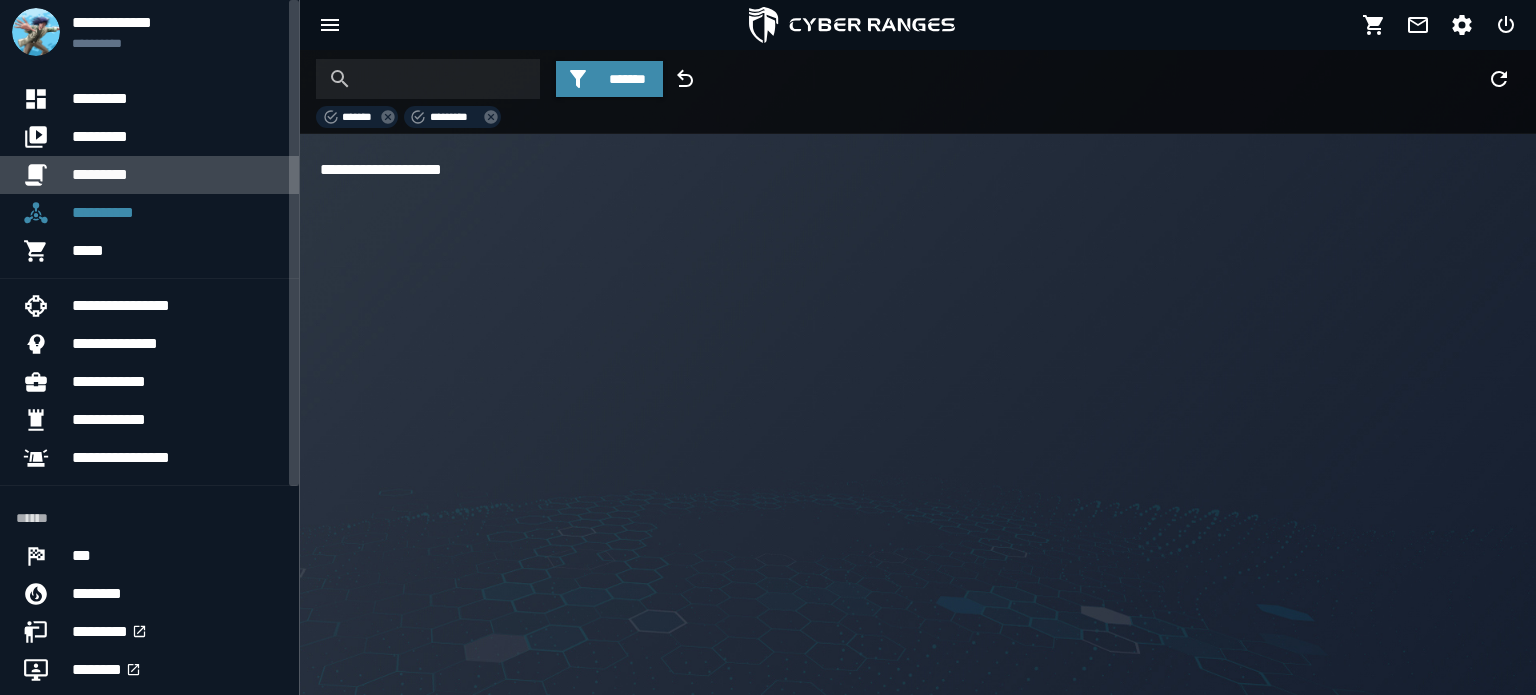 click on "*********" at bounding box center (177, 175) 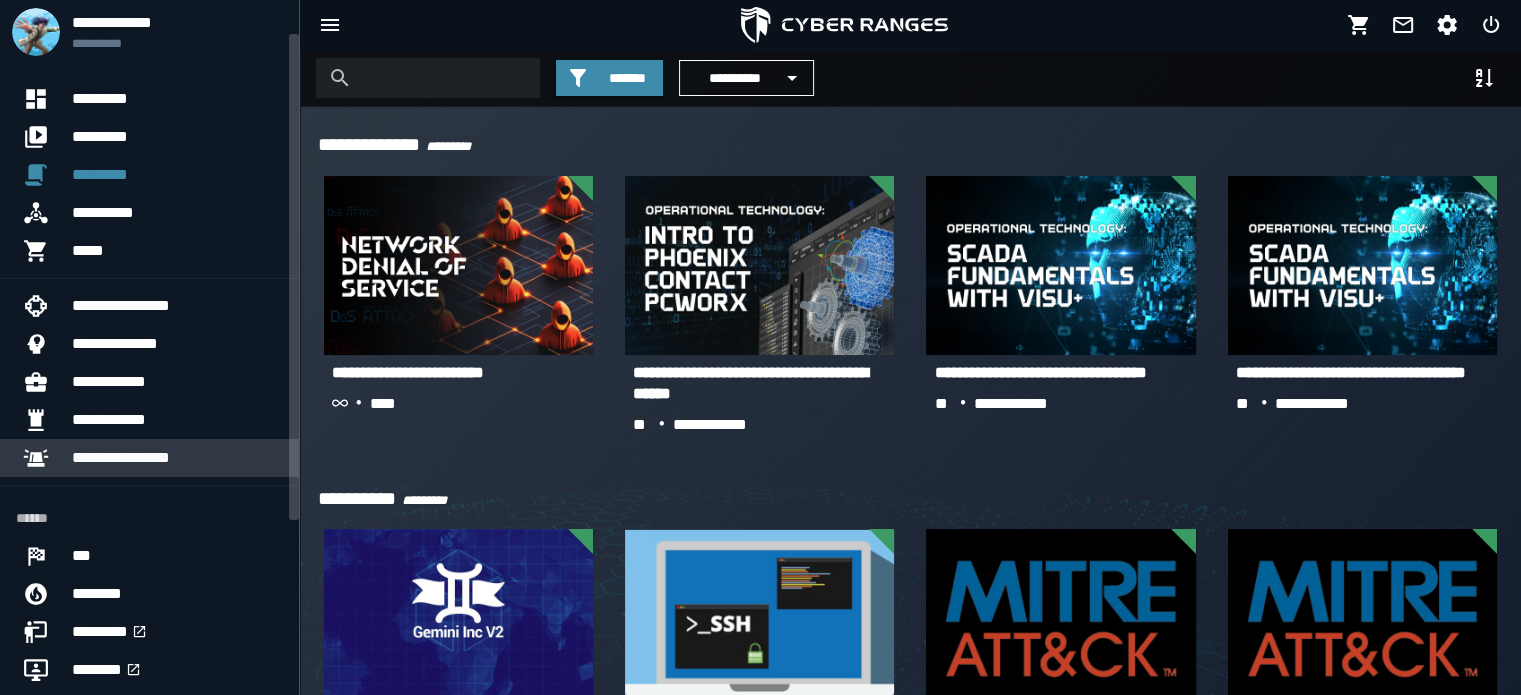 scroll, scrollTop: 298, scrollLeft: 0, axis: vertical 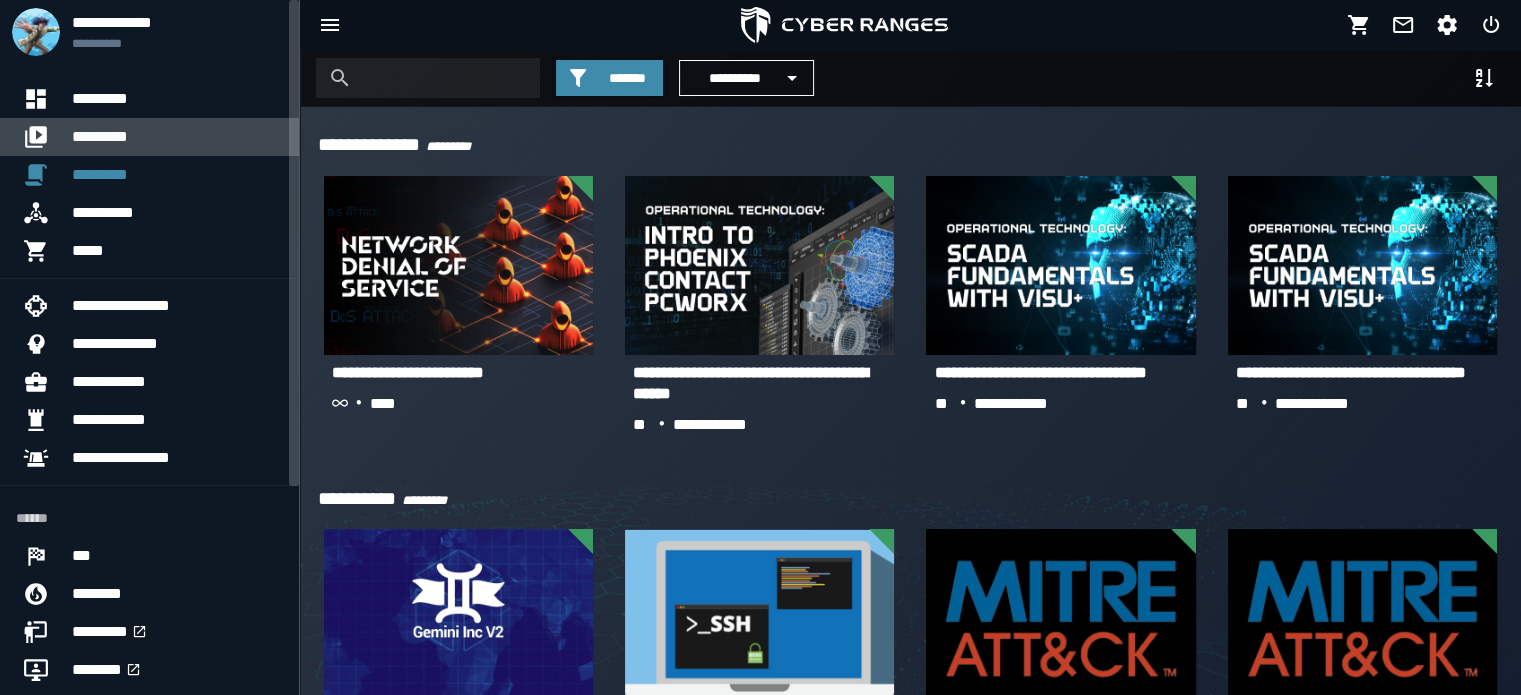 click on "*********" at bounding box center (177, 137) 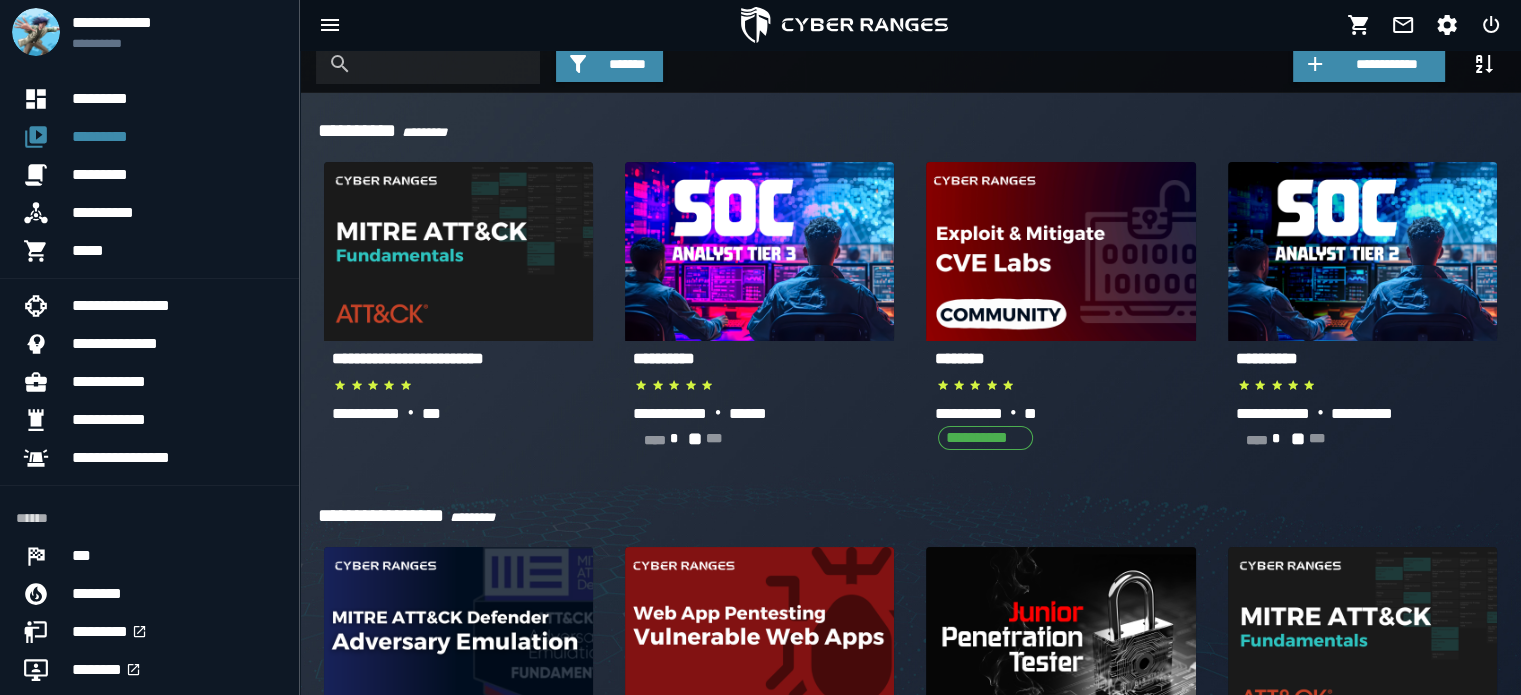 scroll, scrollTop: 0, scrollLeft: 0, axis: both 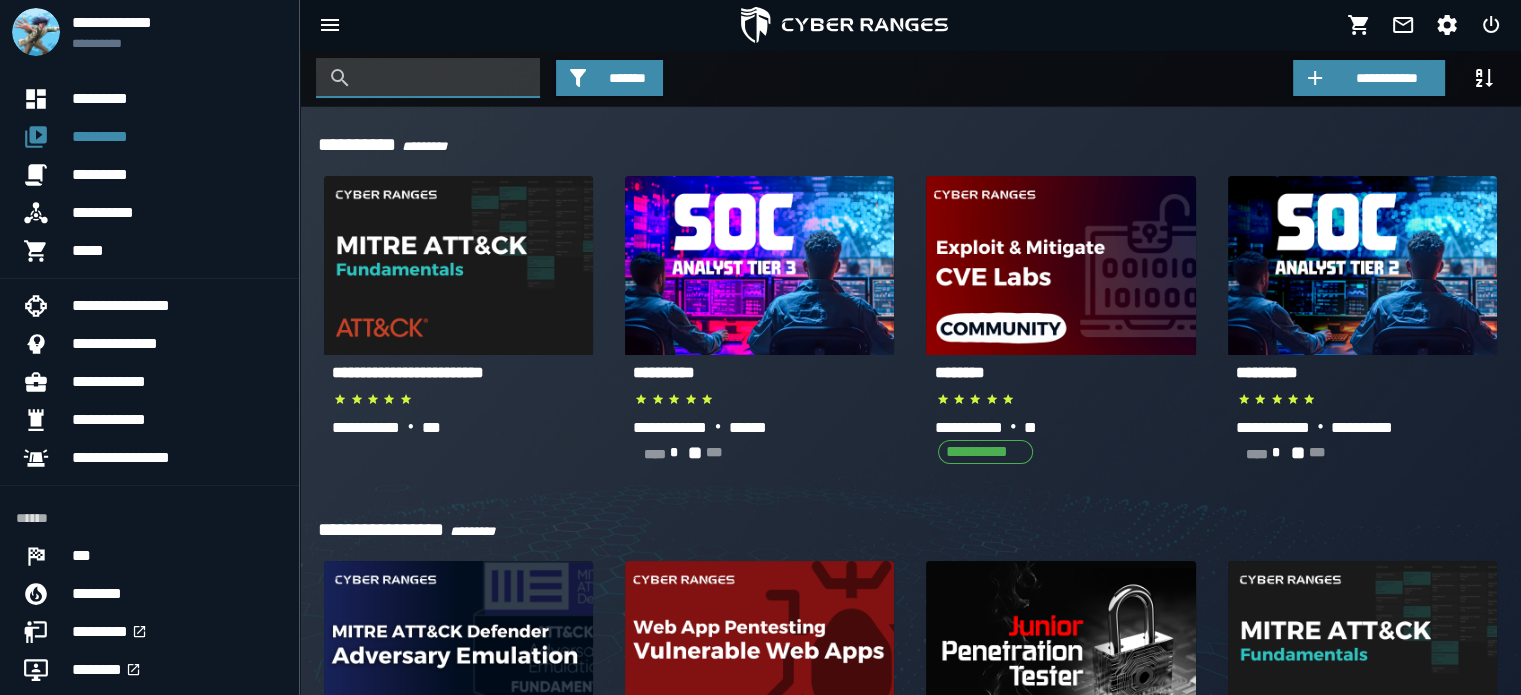 click at bounding box center [443, 78] 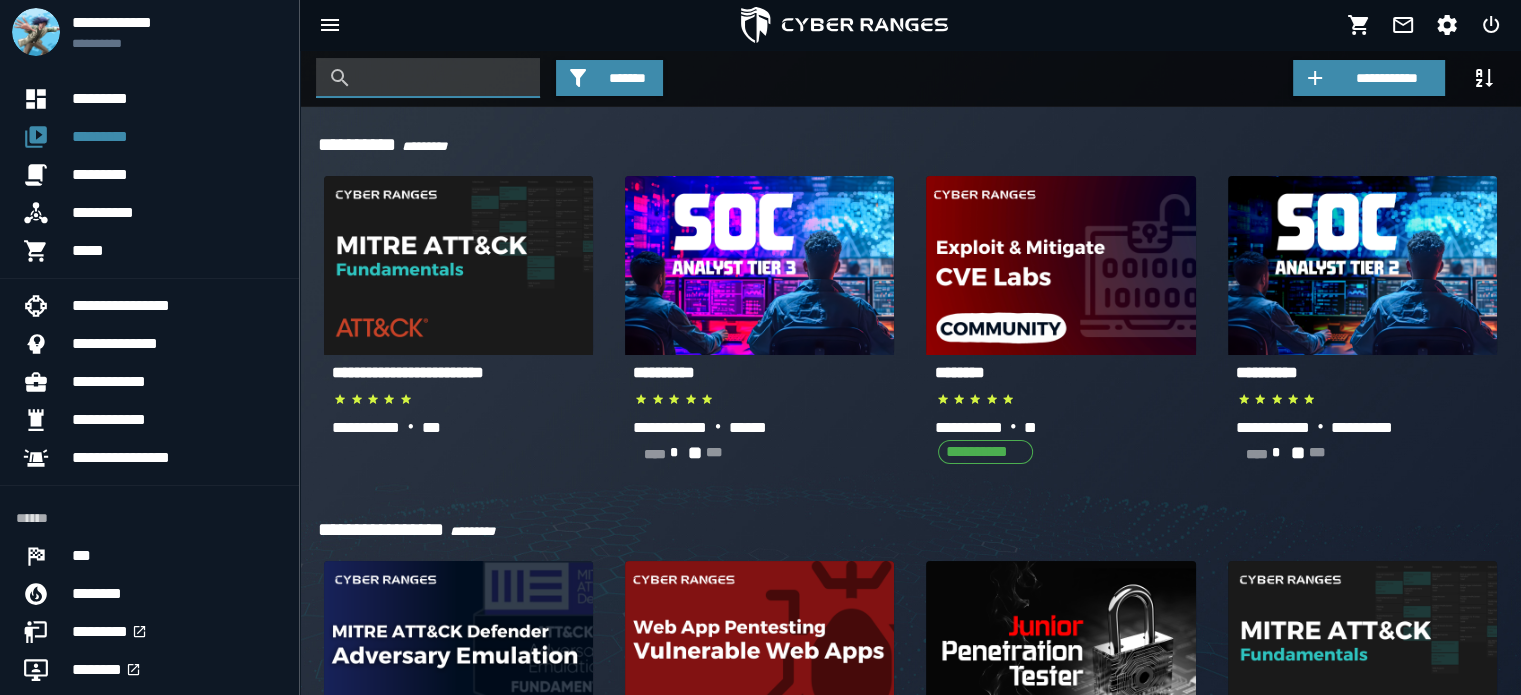 click at bounding box center (443, 78) 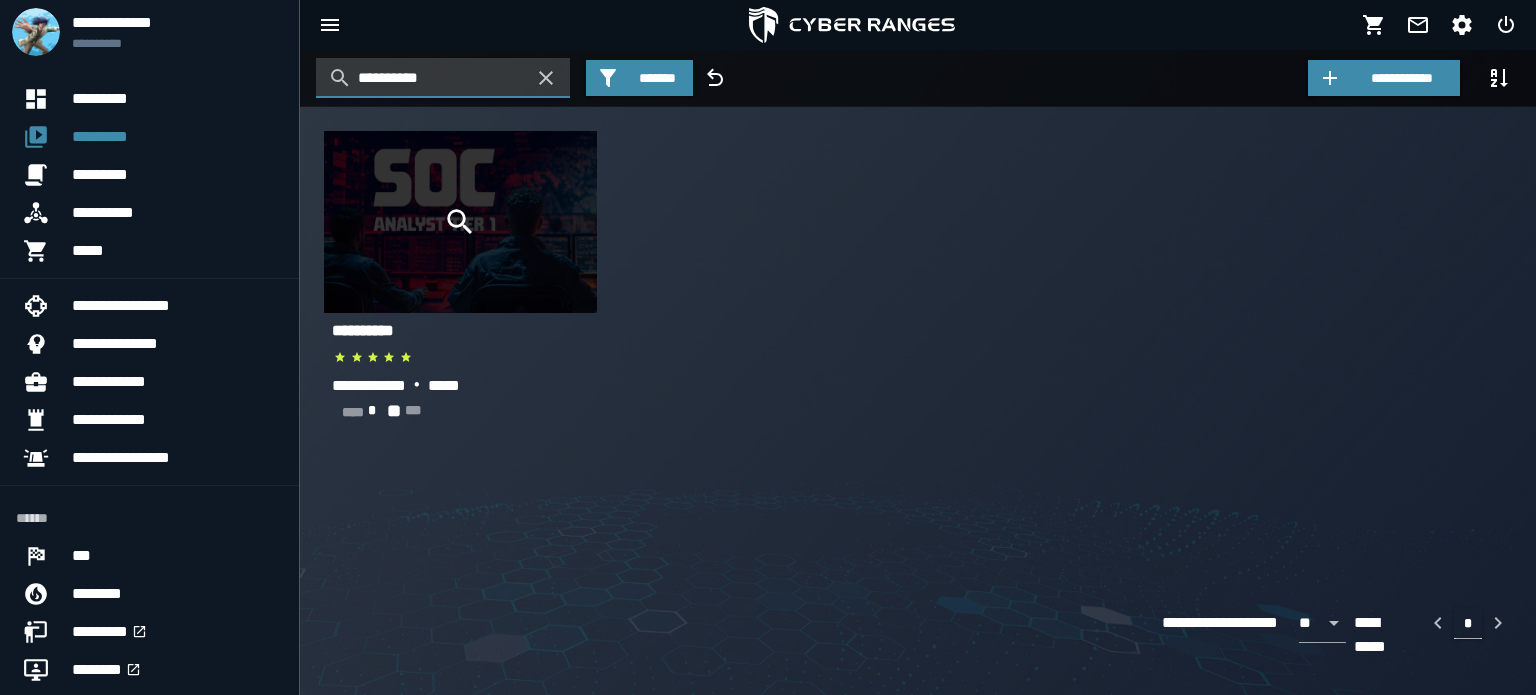 type on "**********" 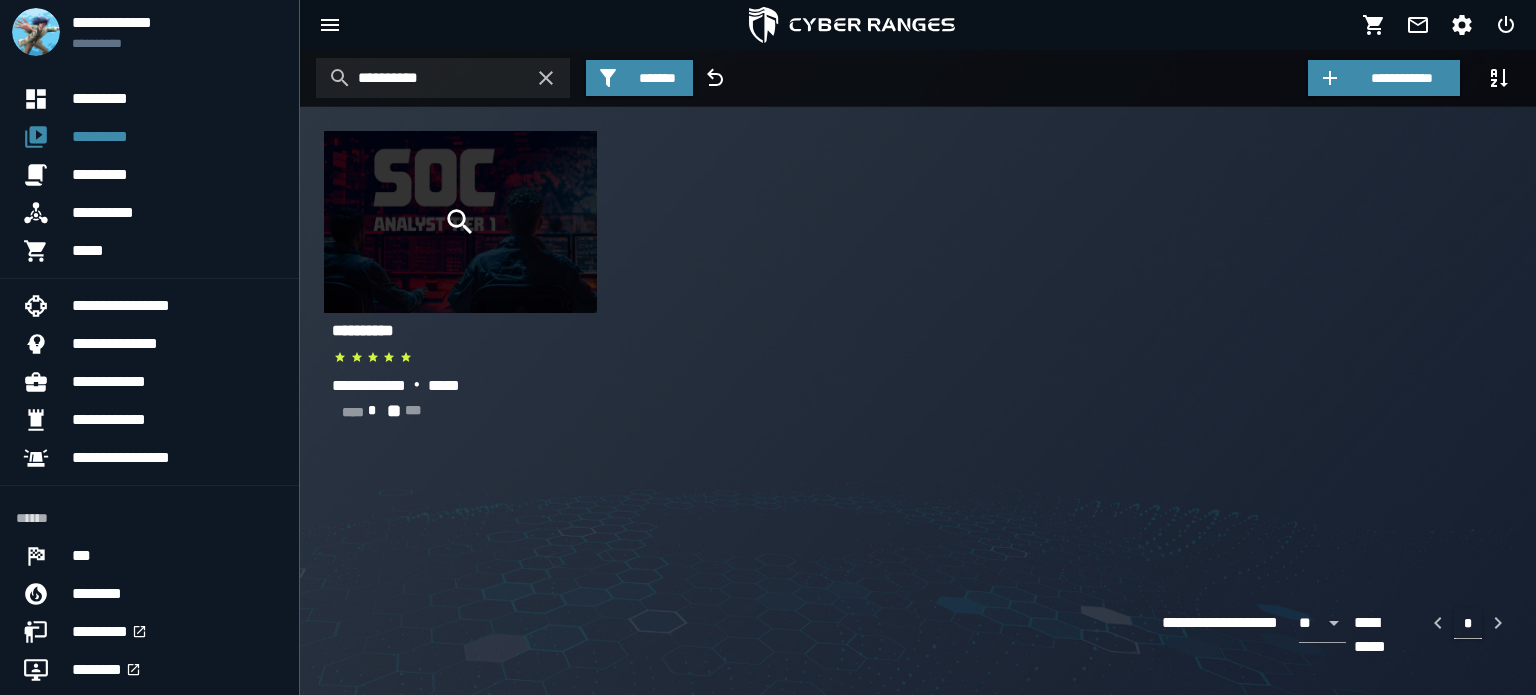 click 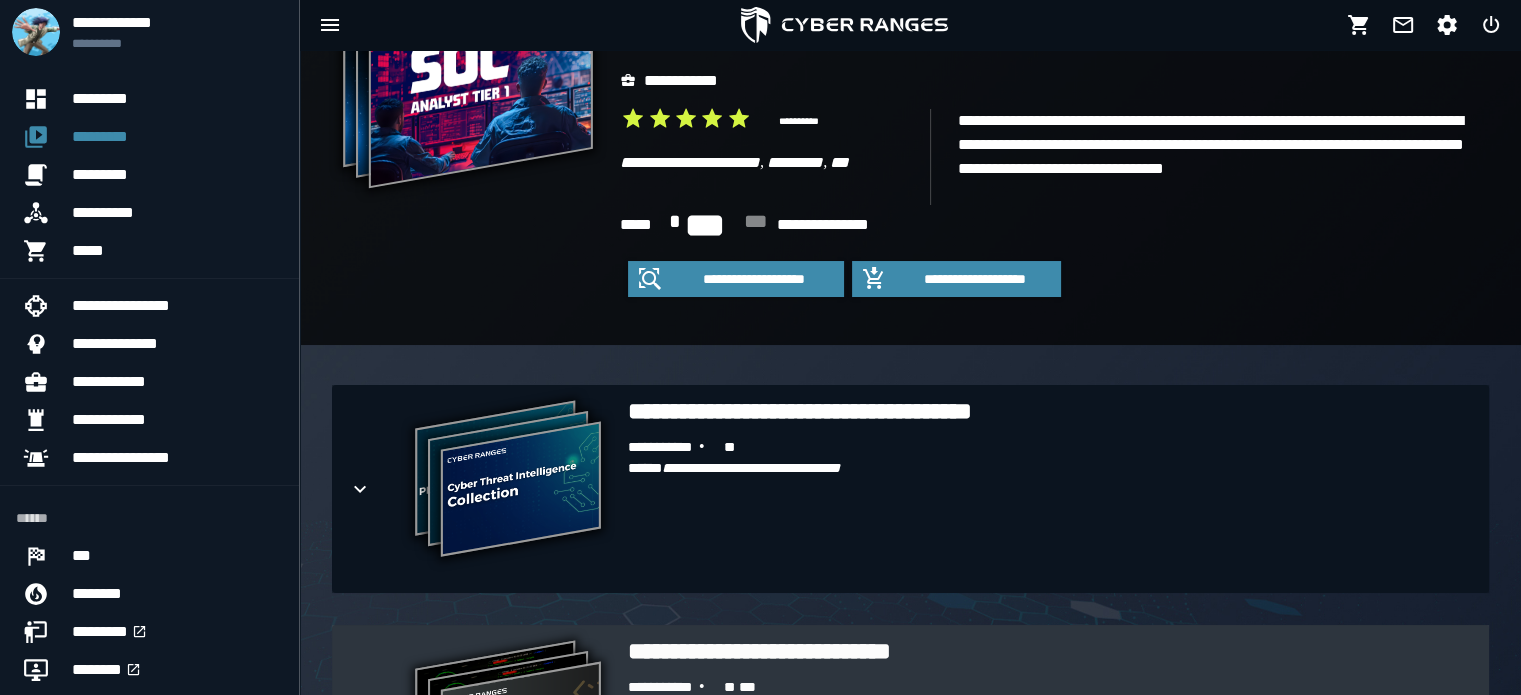 scroll, scrollTop: 246, scrollLeft: 0, axis: vertical 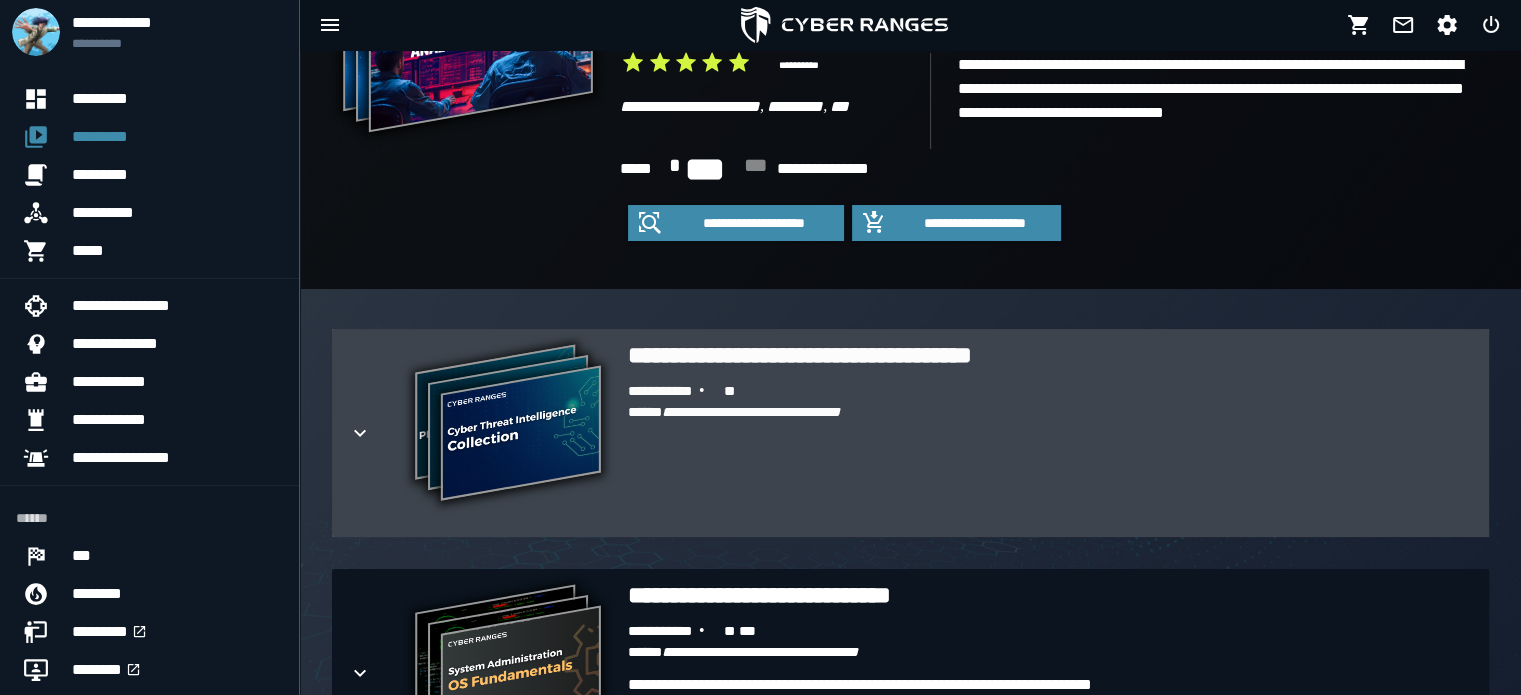click 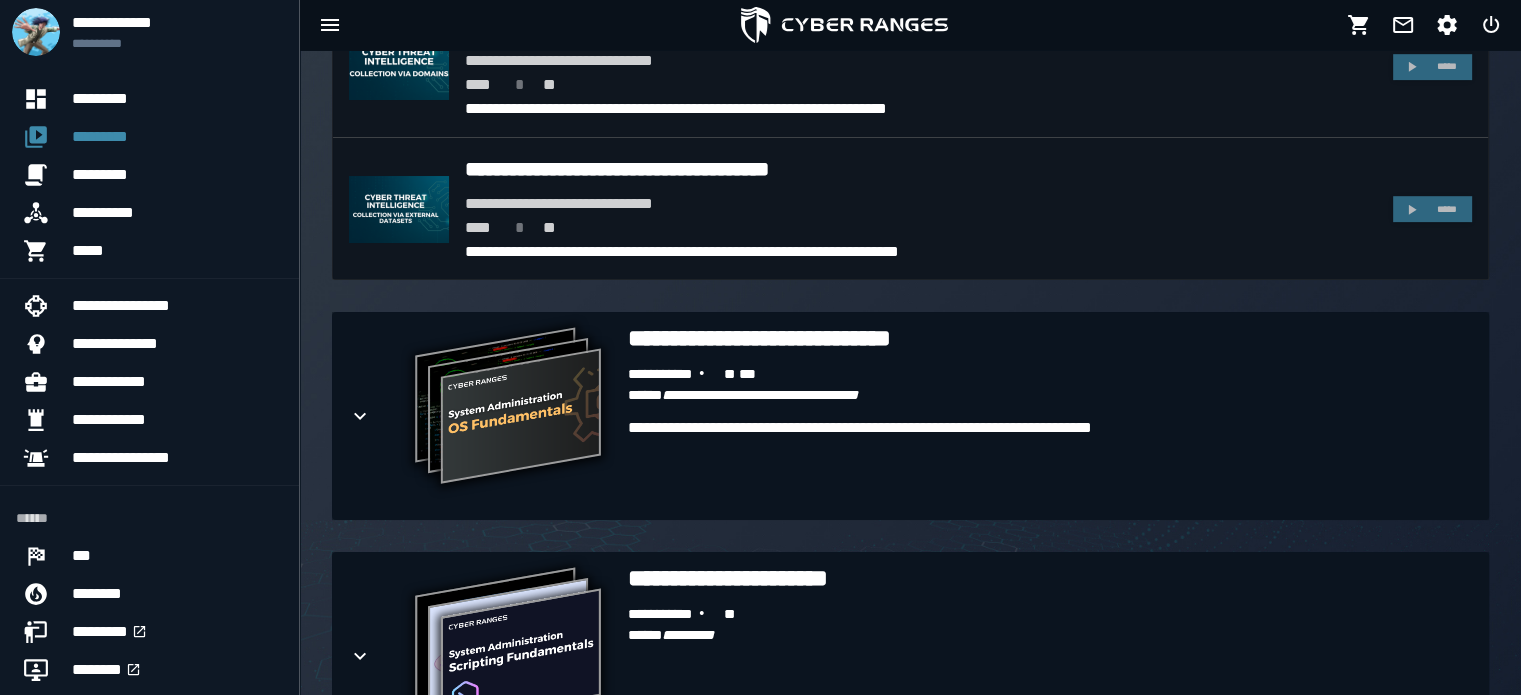 scroll, scrollTop: 1292, scrollLeft: 0, axis: vertical 